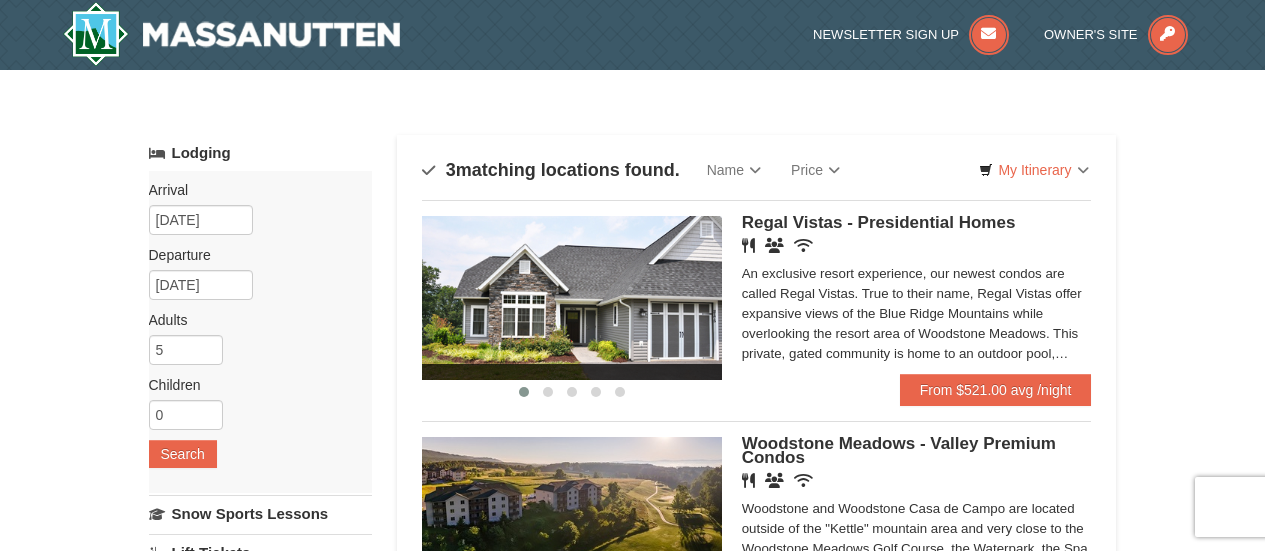 scroll, scrollTop: 0, scrollLeft: 0, axis: both 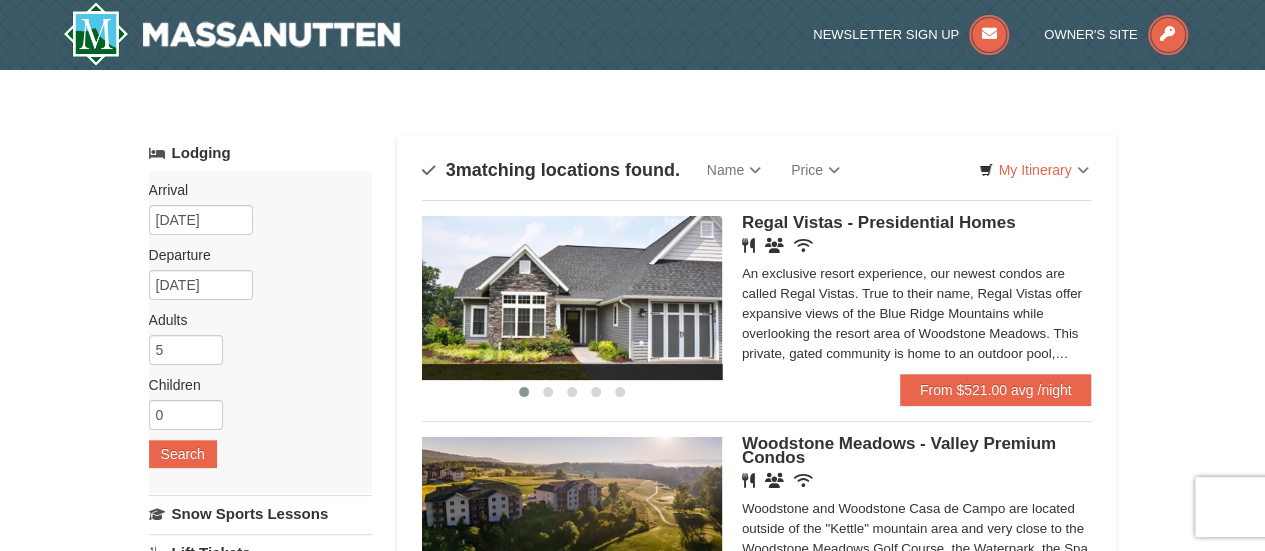 click on "×
Categories
Map
List
Filter
My Itinerary
Questions?  [PHONE]
Lodging
Arrival Please format dates MM/DD/YYYY Please format dates MM/DD/YYYY
[DATE]
Departure Please format dates MM/DD/YYYY Please format dates MM/DD/YYYY
[DATE]
5 0" at bounding box center (633, 639) 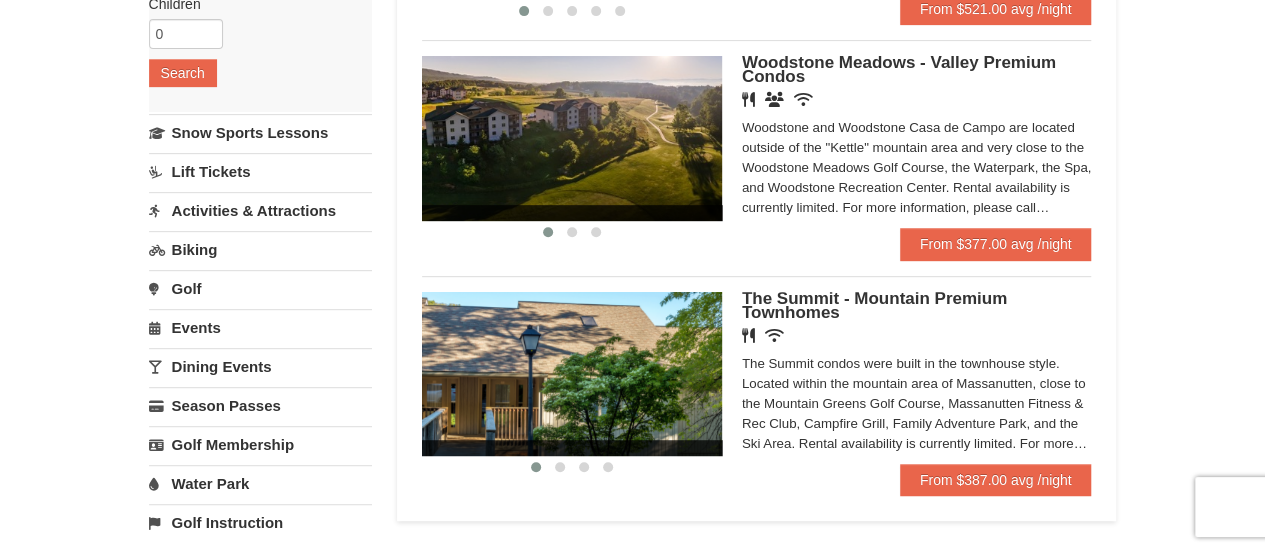 scroll, scrollTop: 374, scrollLeft: 0, axis: vertical 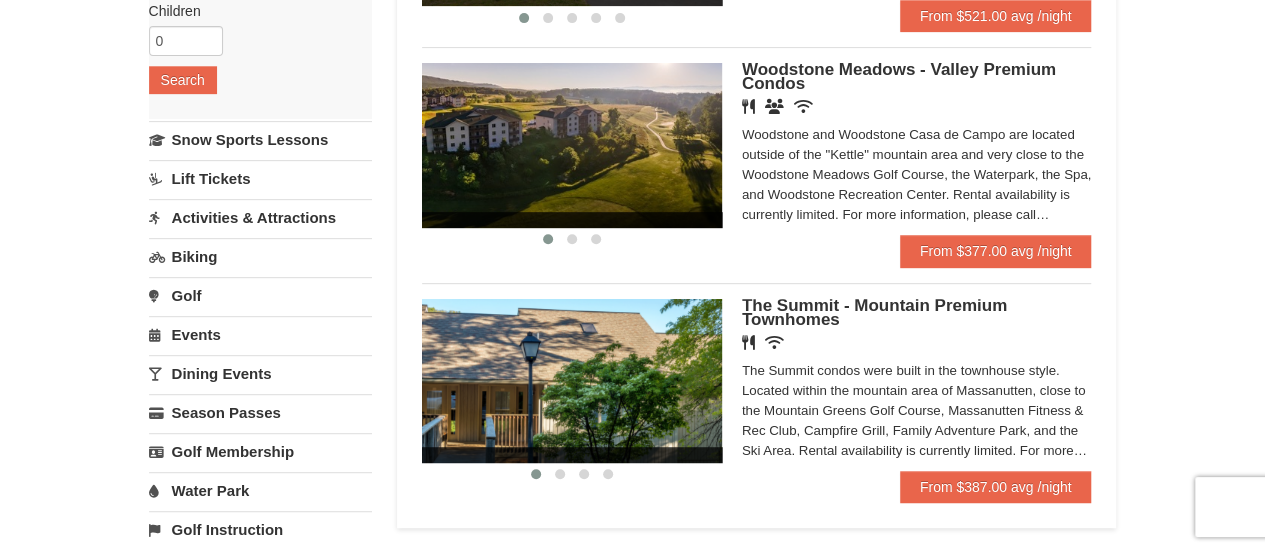 click at bounding box center [572, 145] 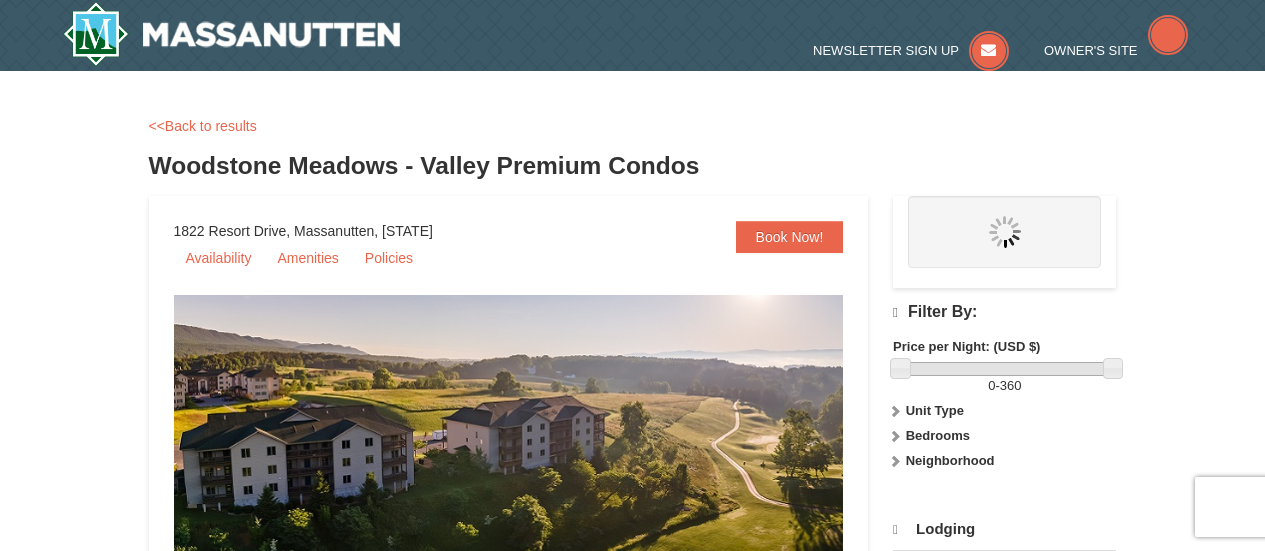 scroll, scrollTop: 0, scrollLeft: 0, axis: both 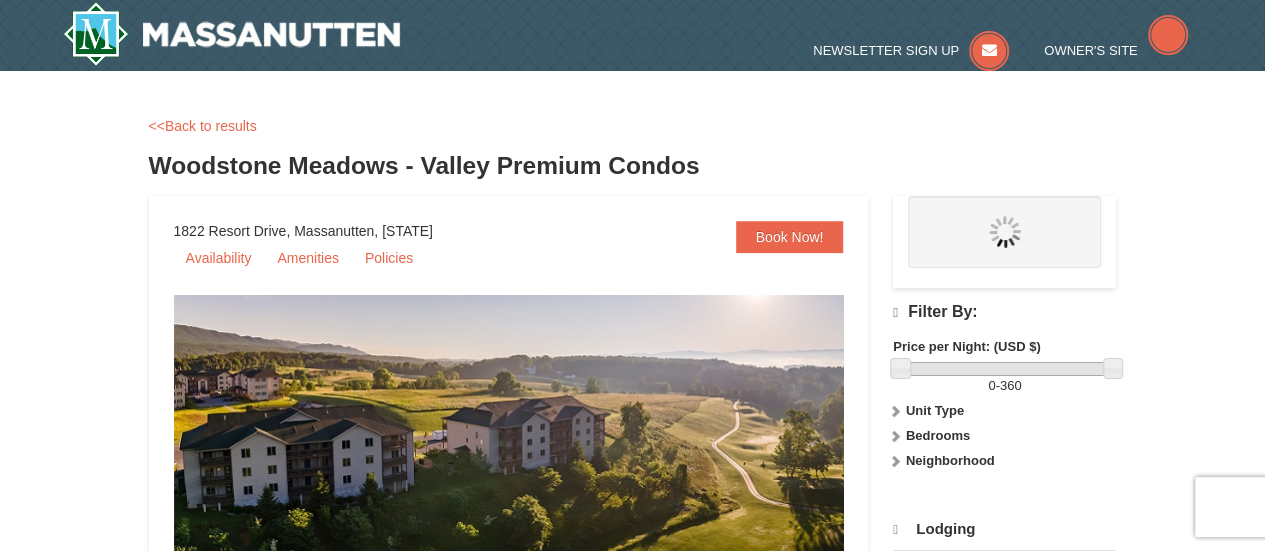 select on "8" 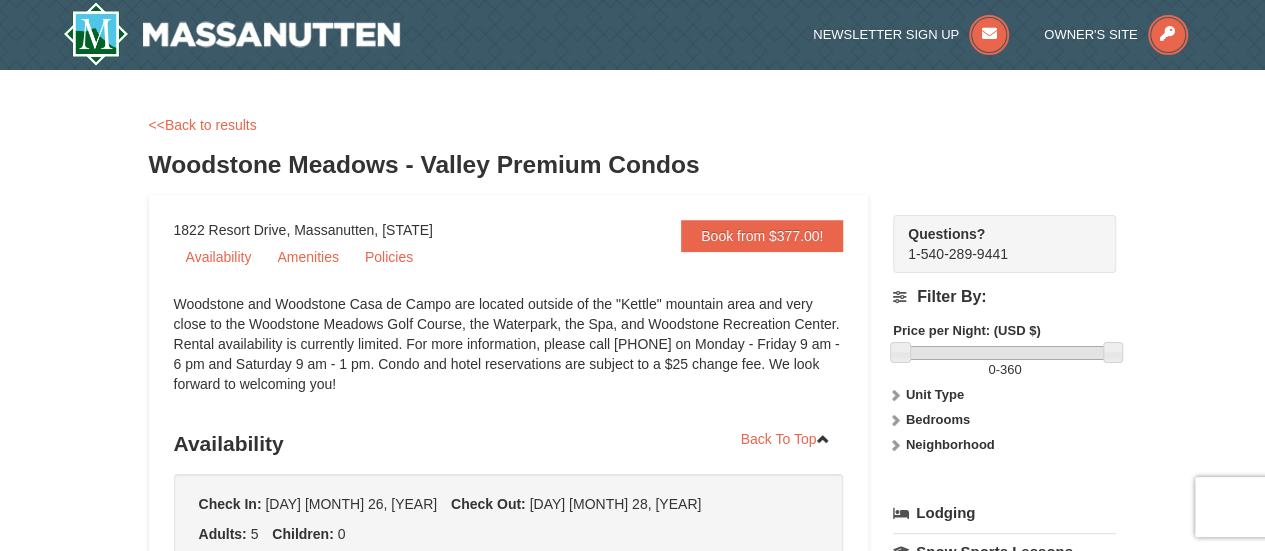scroll, scrollTop: 0, scrollLeft: 0, axis: both 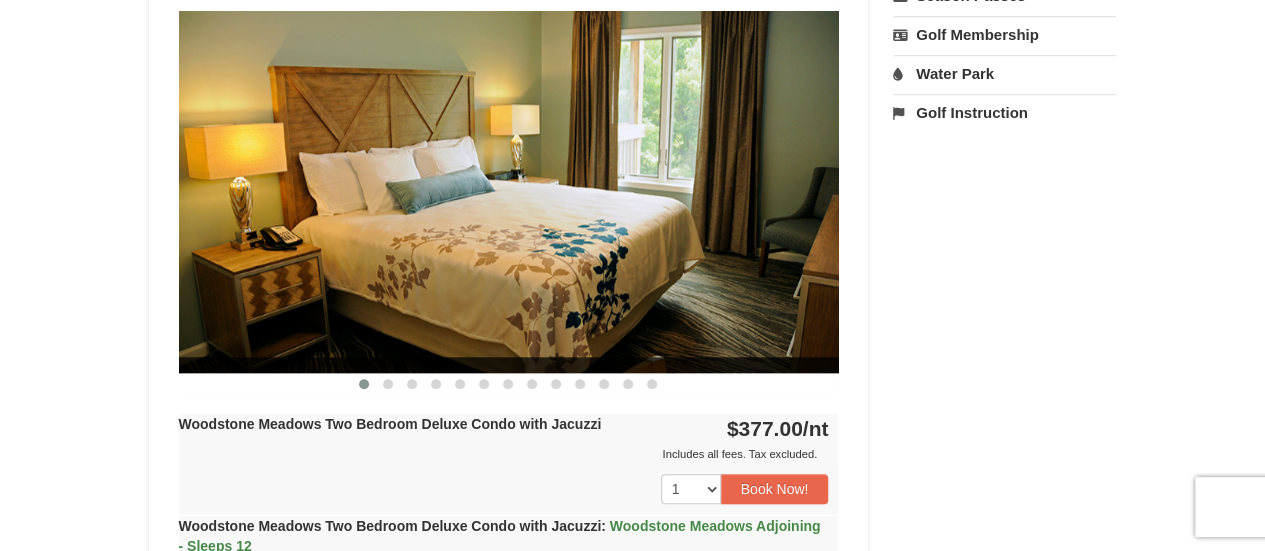 click at bounding box center [509, 191] 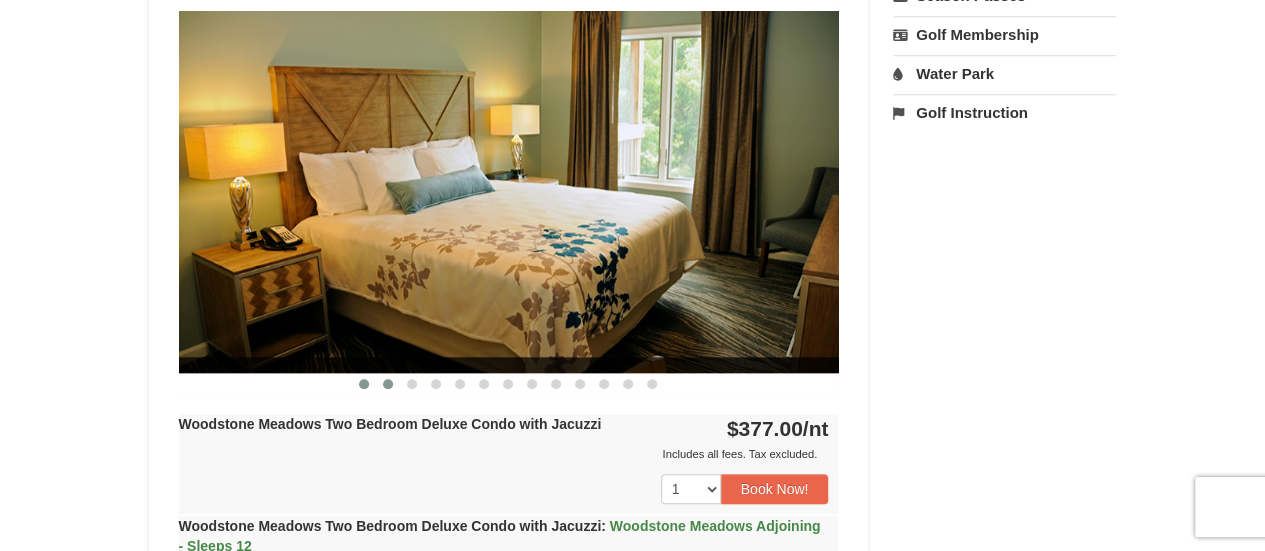 click at bounding box center (388, 384) 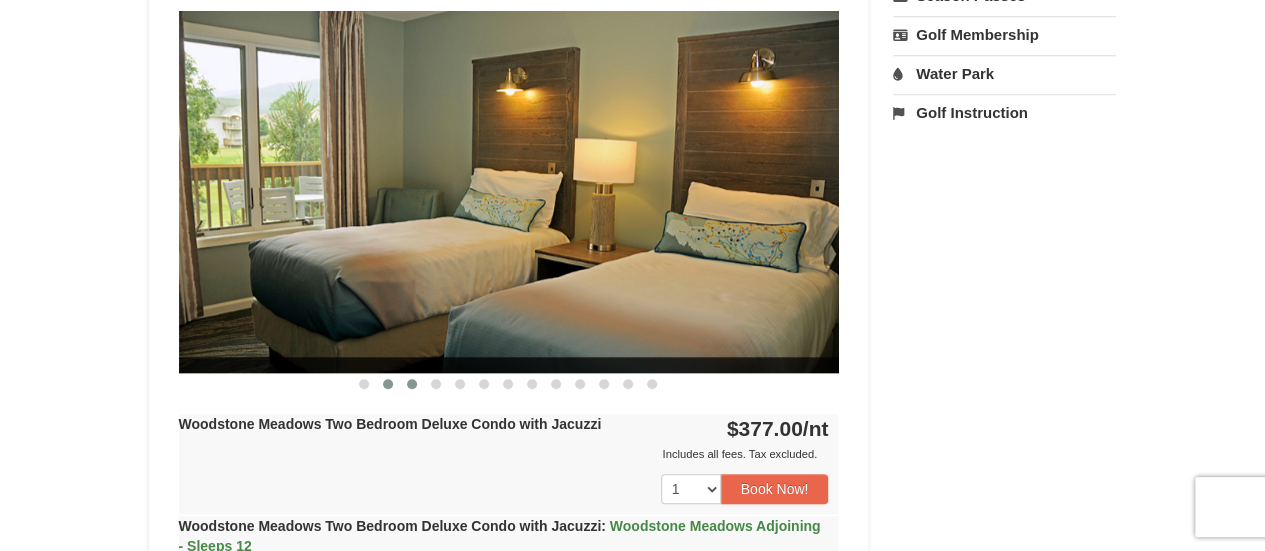 click at bounding box center (412, 384) 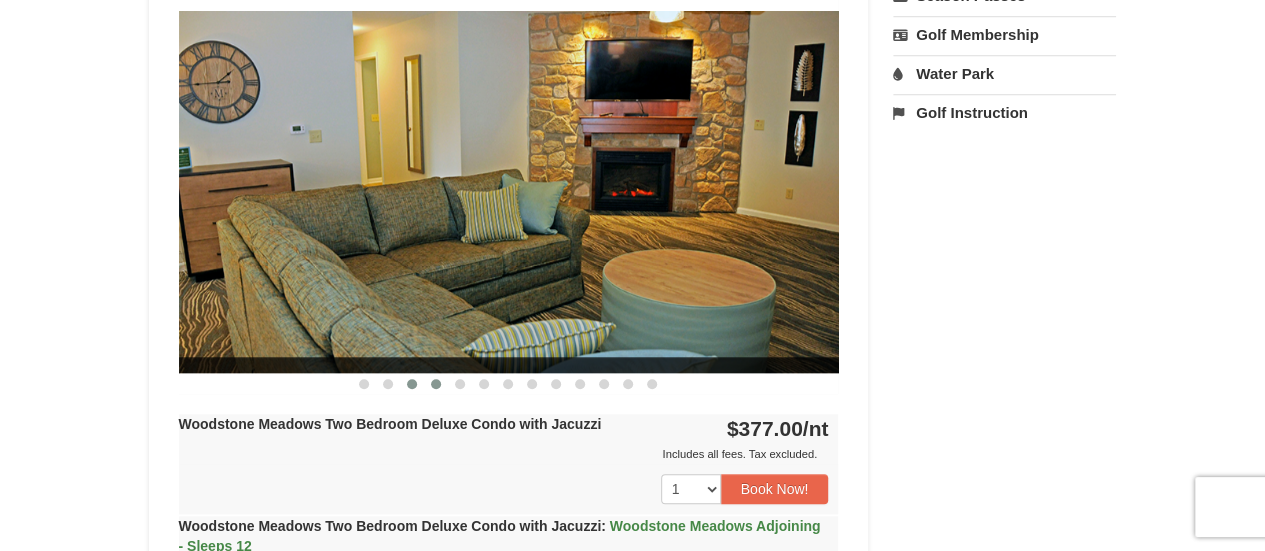 click at bounding box center (436, 384) 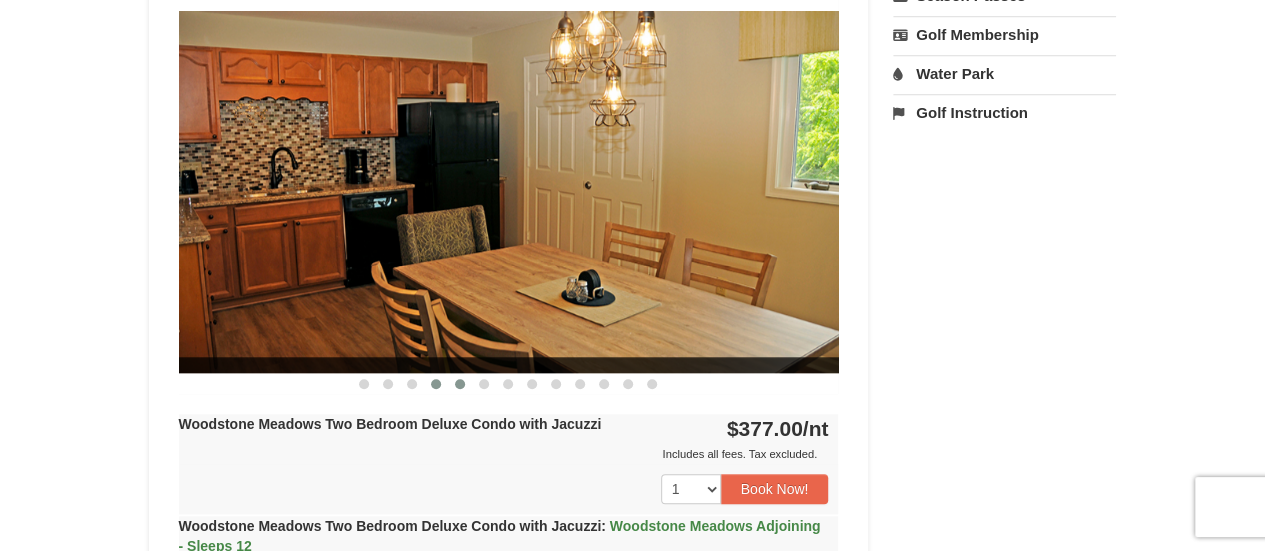 click at bounding box center (460, 384) 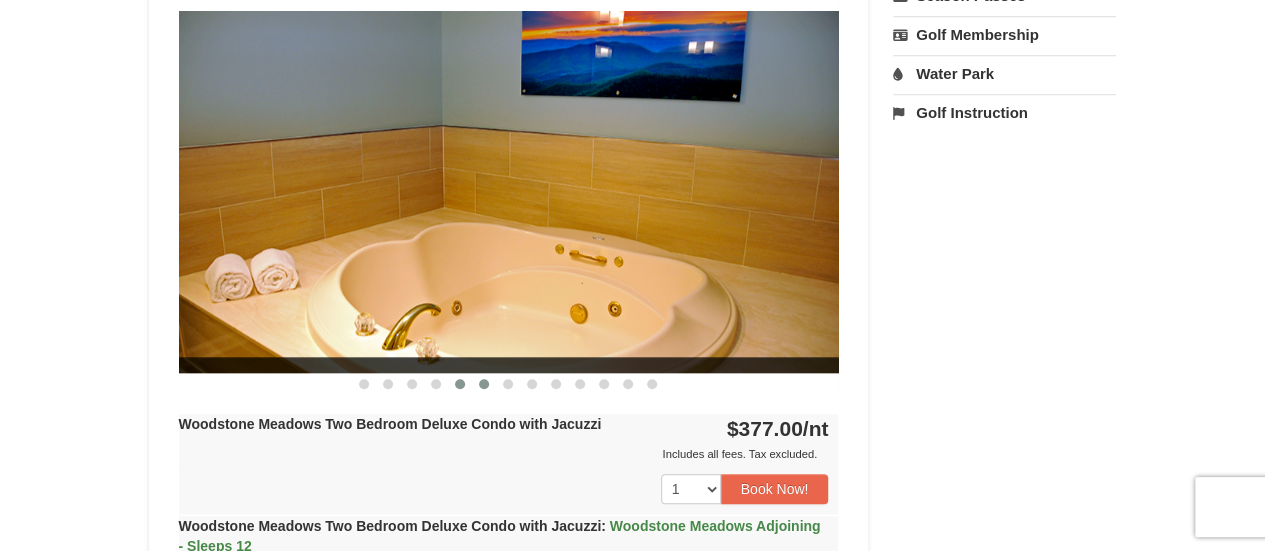click at bounding box center [484, 384] 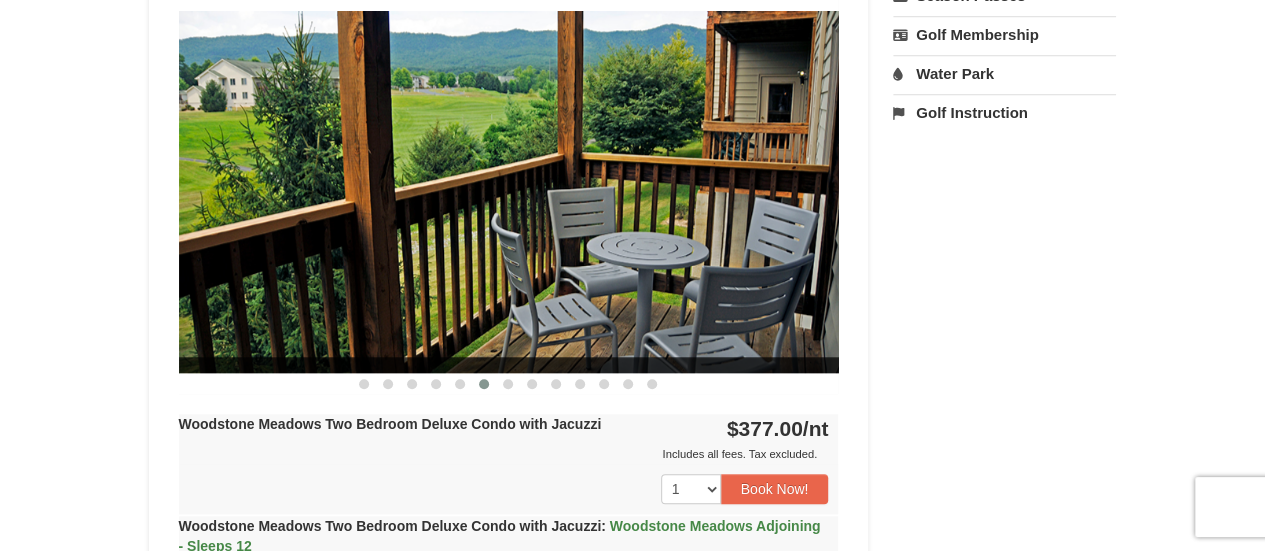 click at bounding box center [484, 384] 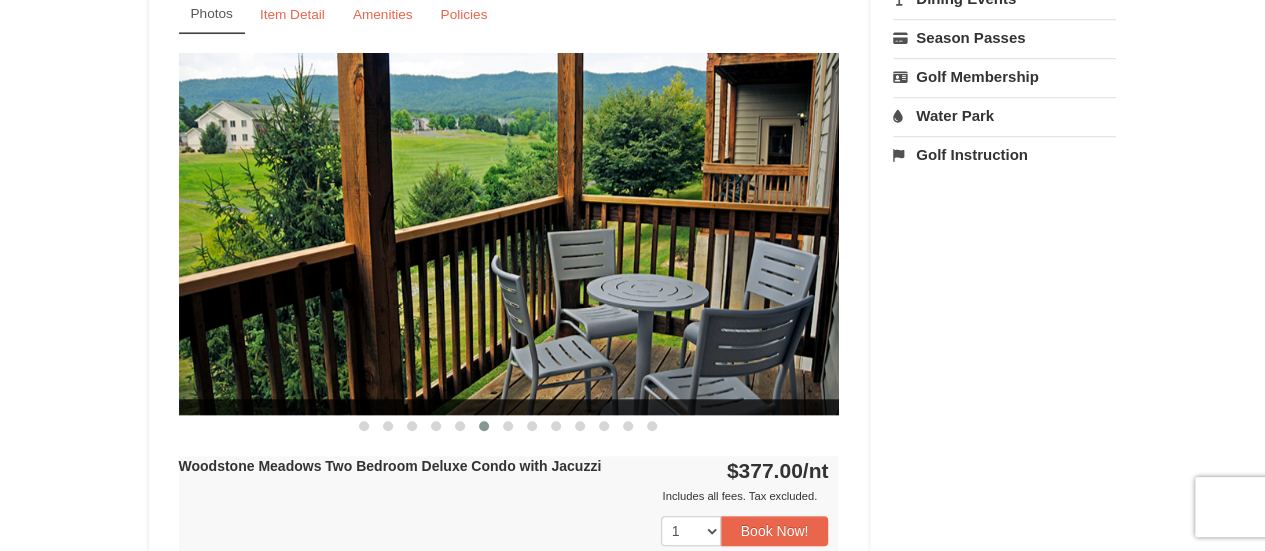 scroll, scrollTop: 774, scrollLeft: 0, axis: vertical 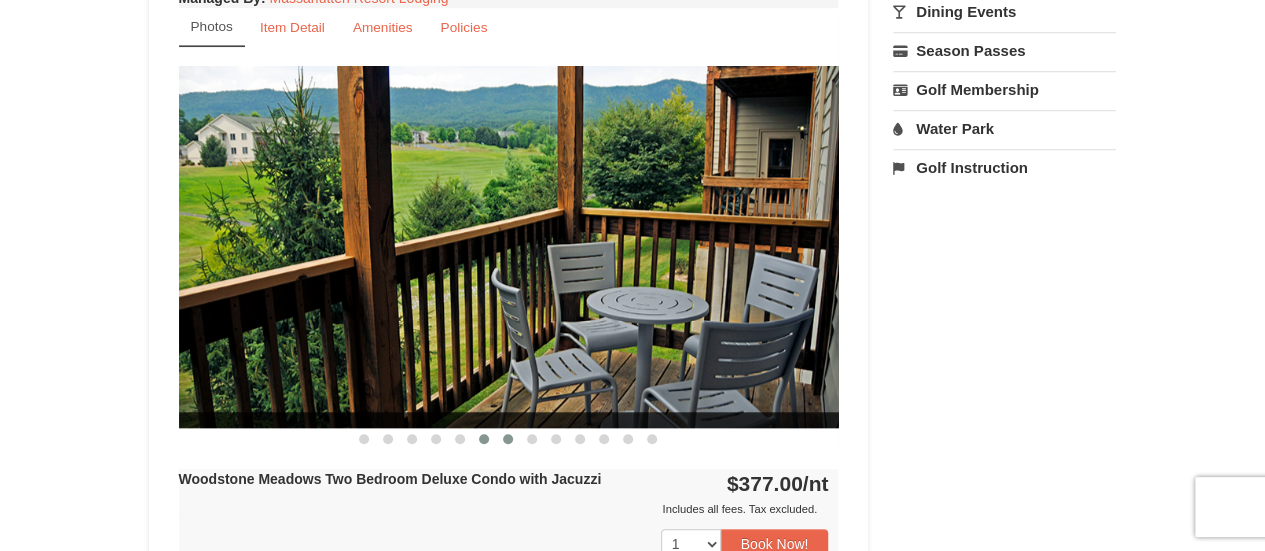 click at bounding box center [508, 439] 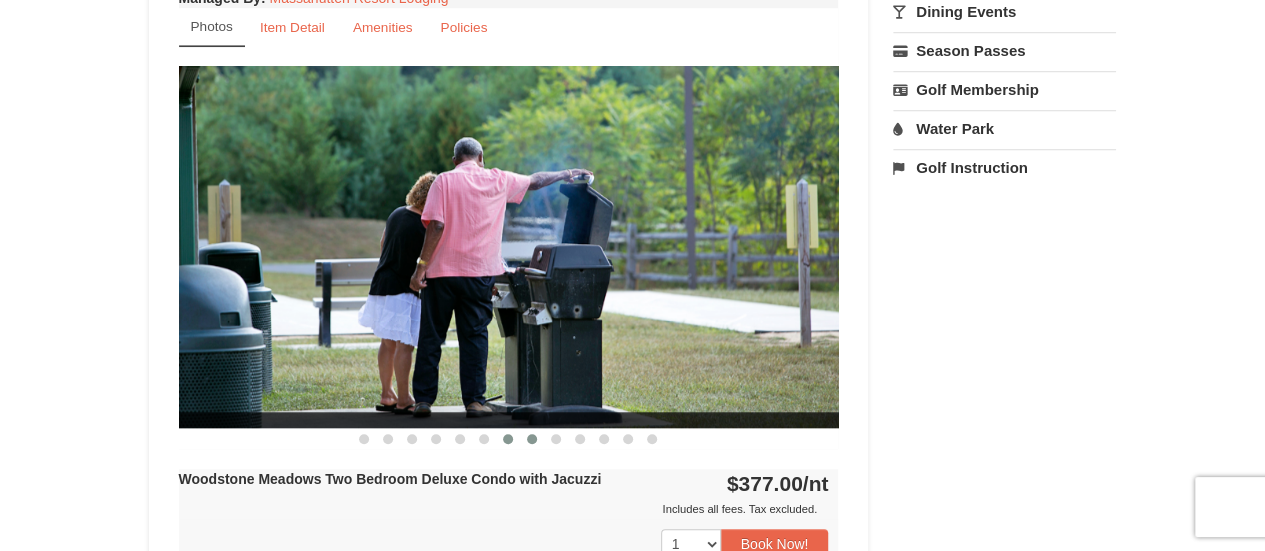click at bounding box center [532, 439] 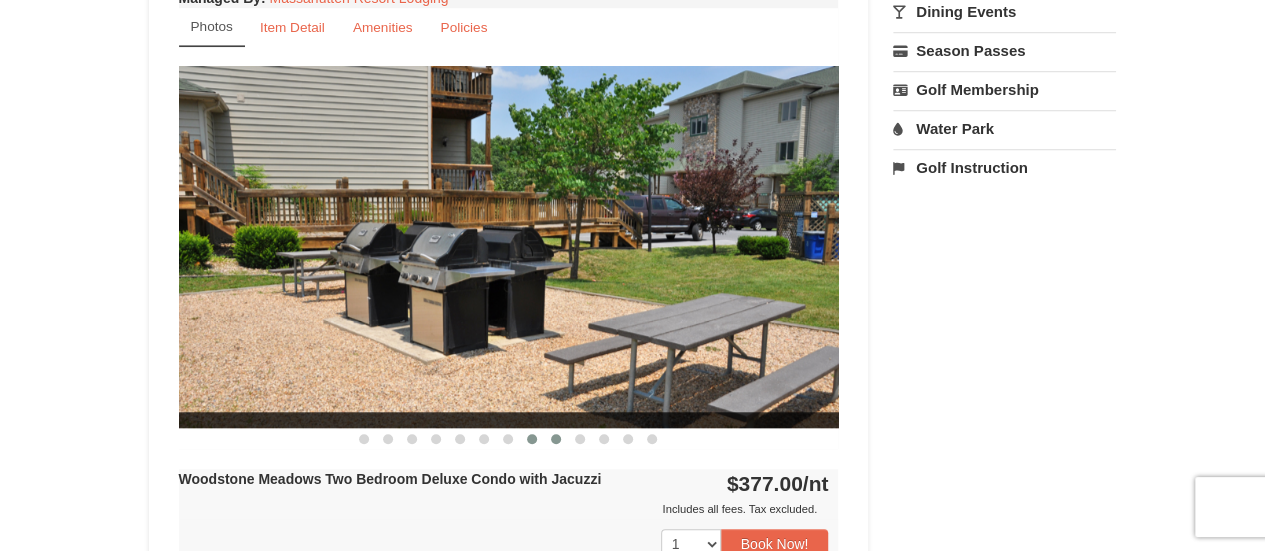click at bounding box center [556, 439] 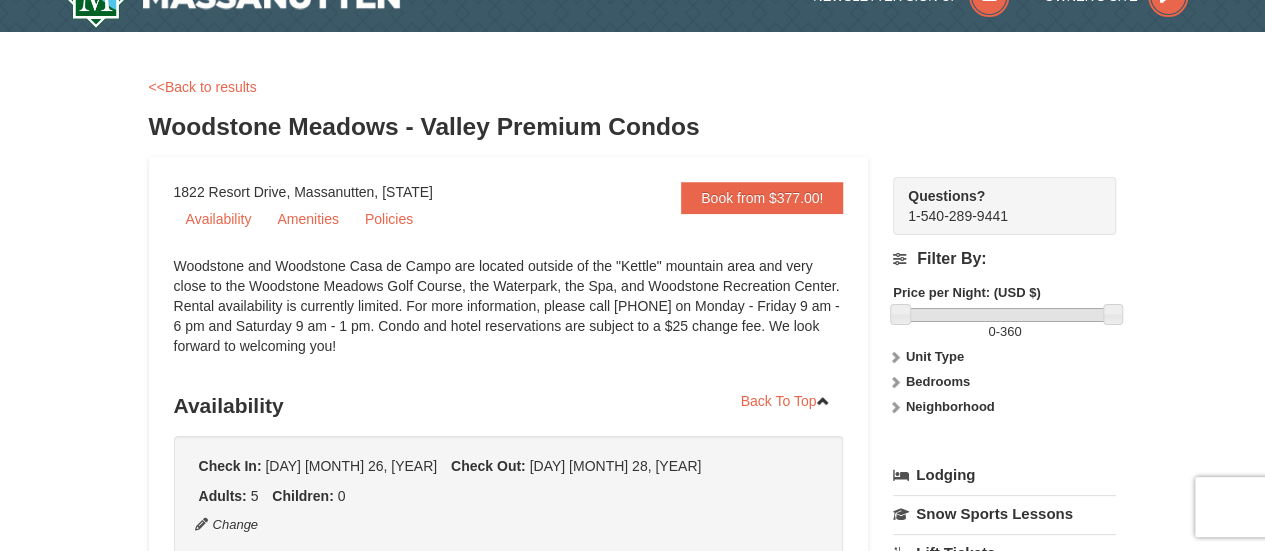 scroll, scrollTop: 0, scrollLeft: 0, axis: both 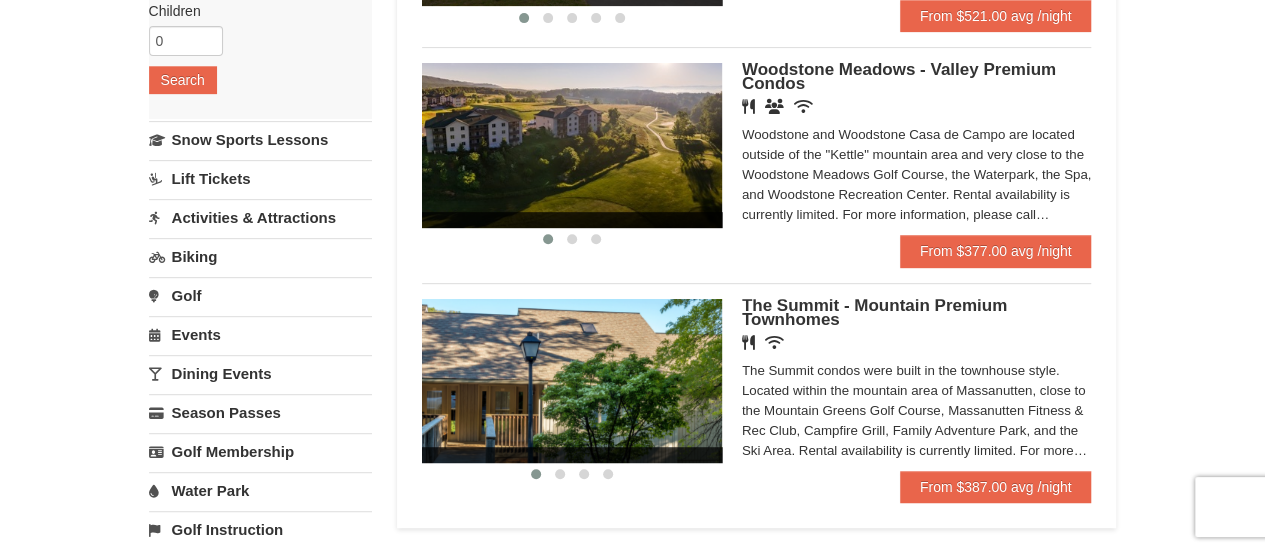 click at bounding box center [572, 381] 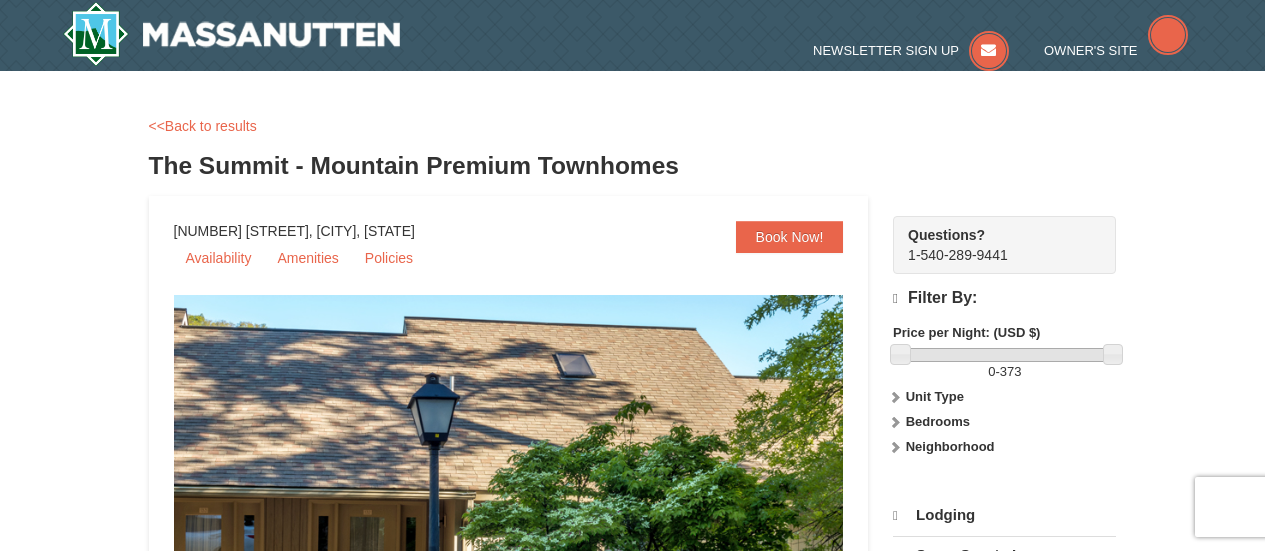 scroll, scrollTop: 0, scrollLeft: 0, axis: both 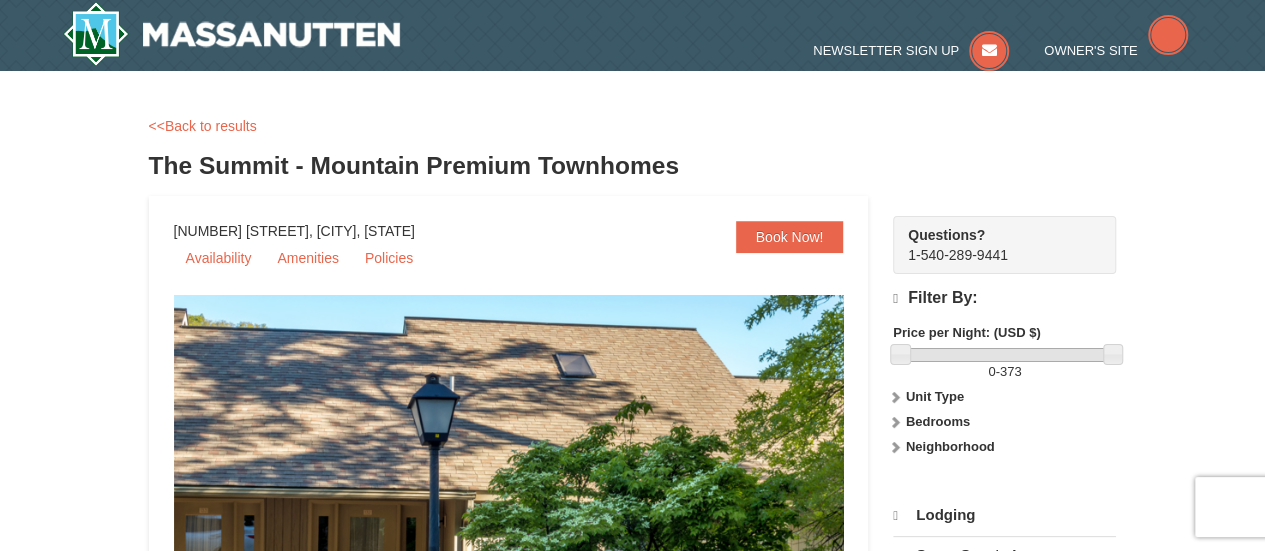 select on "8" 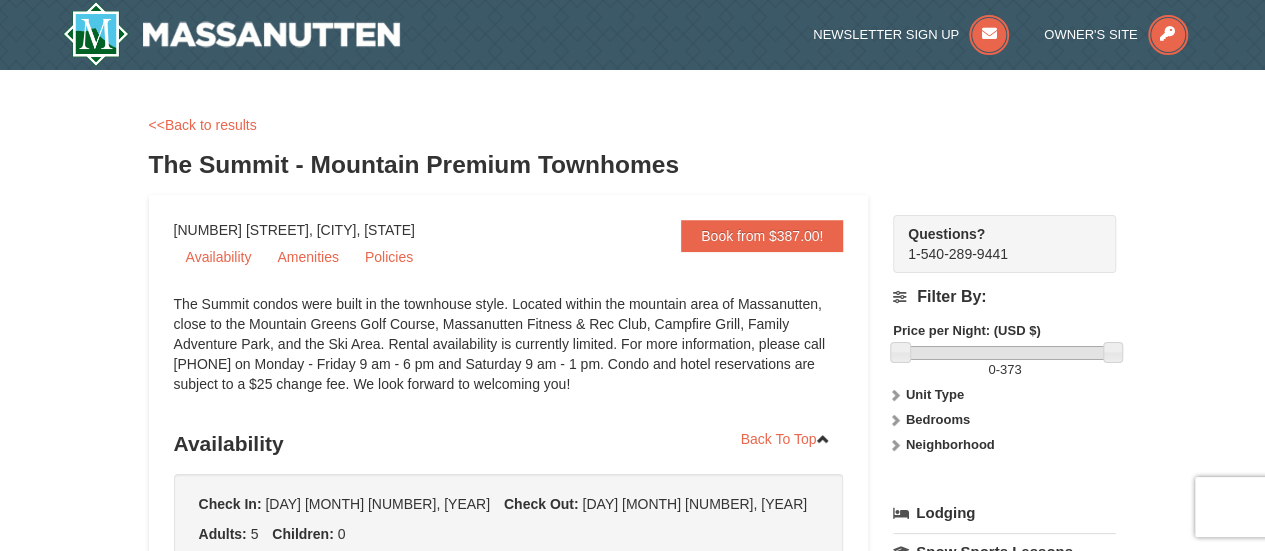 scroll, scrollTop: 0, scrollLeft: 0, axis: both 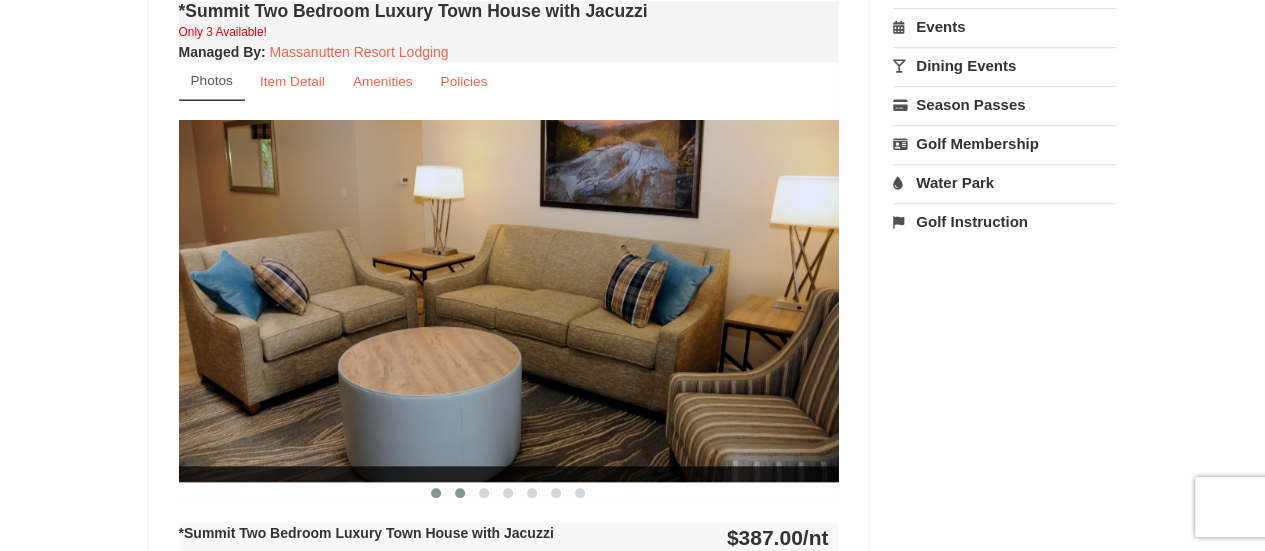 click at bounding box center (460, 493) 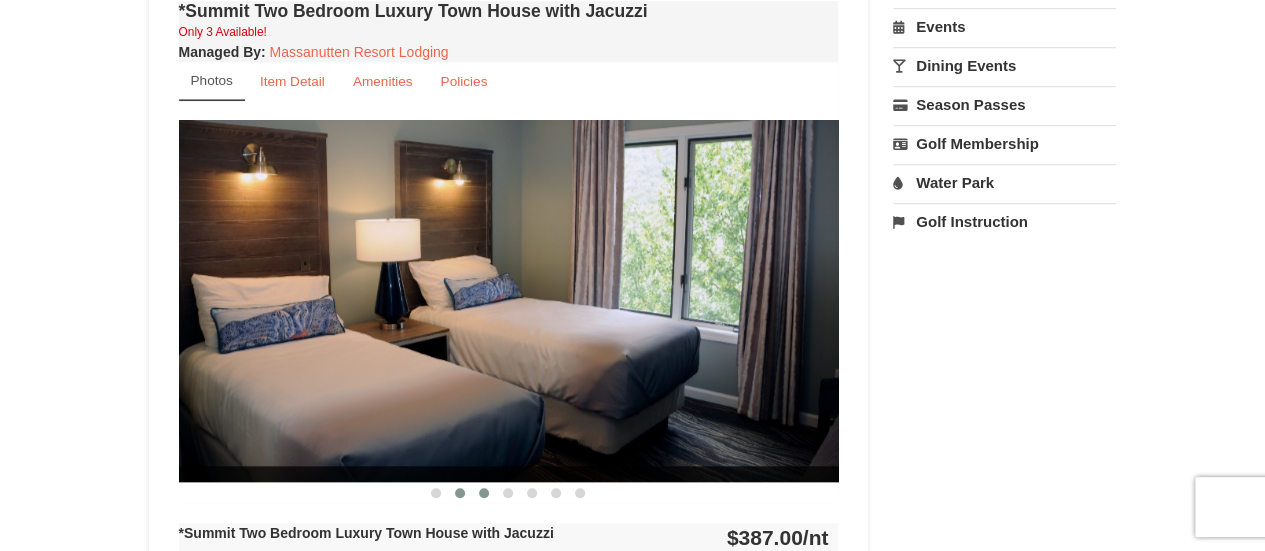 click at bounding box center [484, 493] 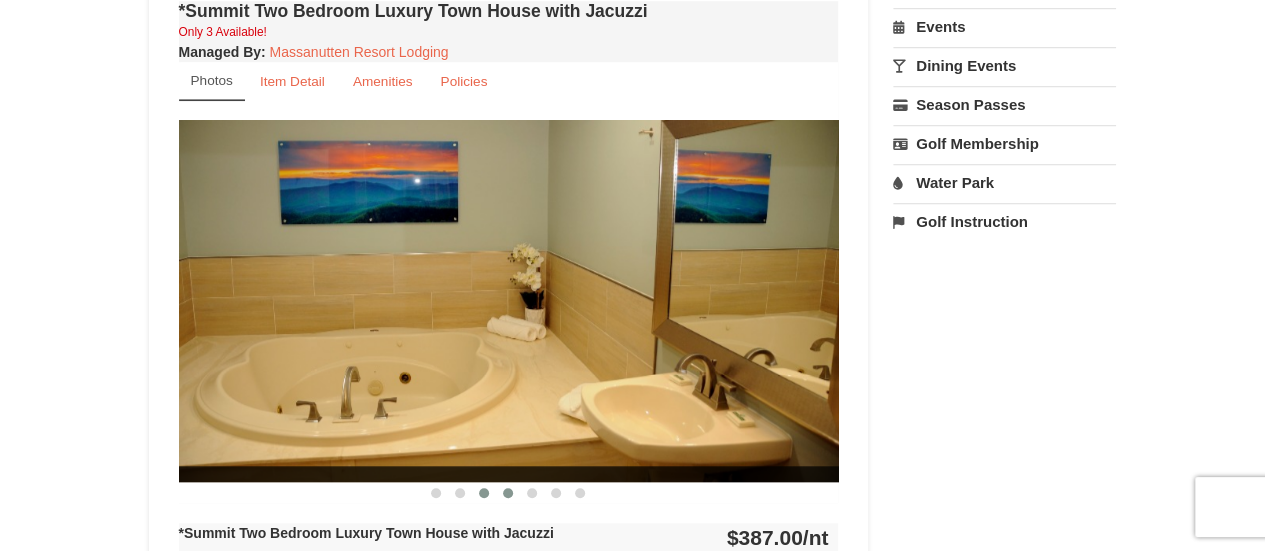 click at bounding box center [508, 493] 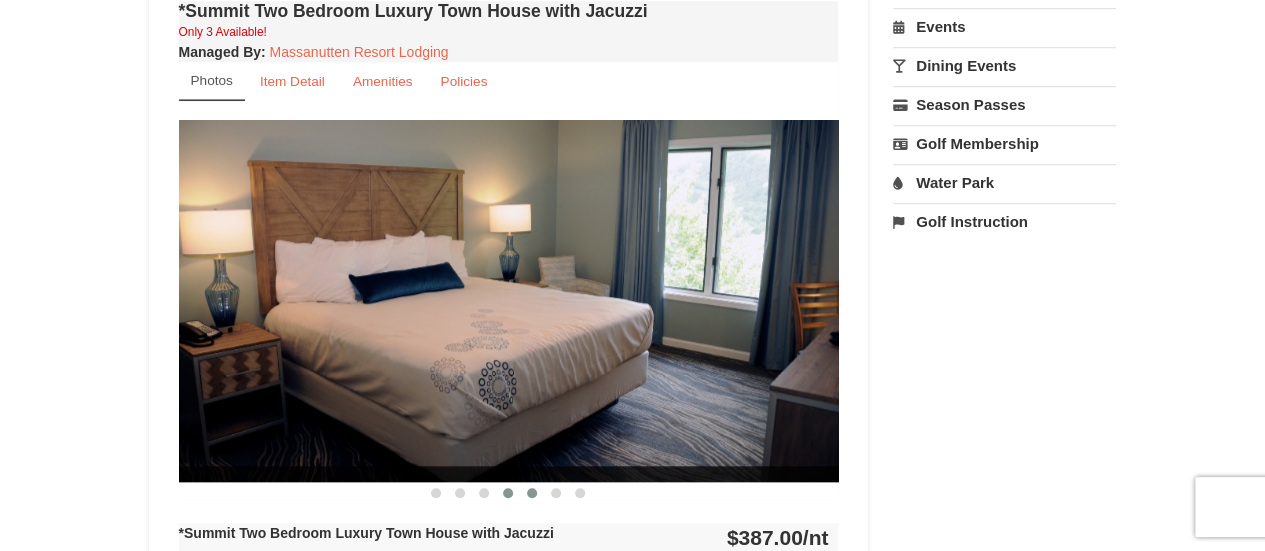 click at bounding box center (532, 493) 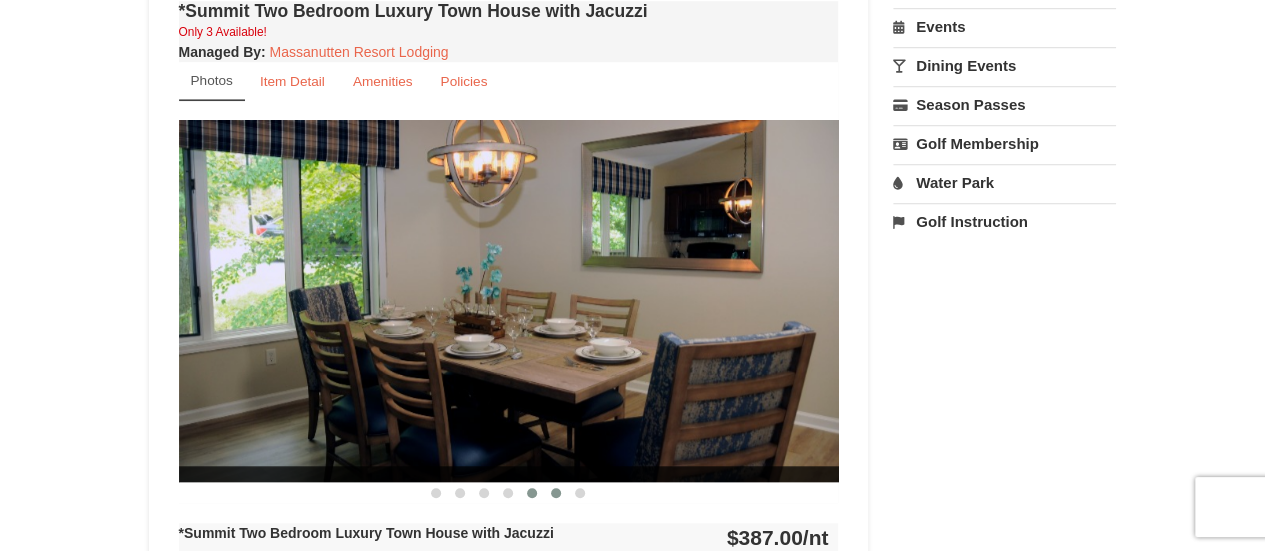 click at bounding box center [556, 493] 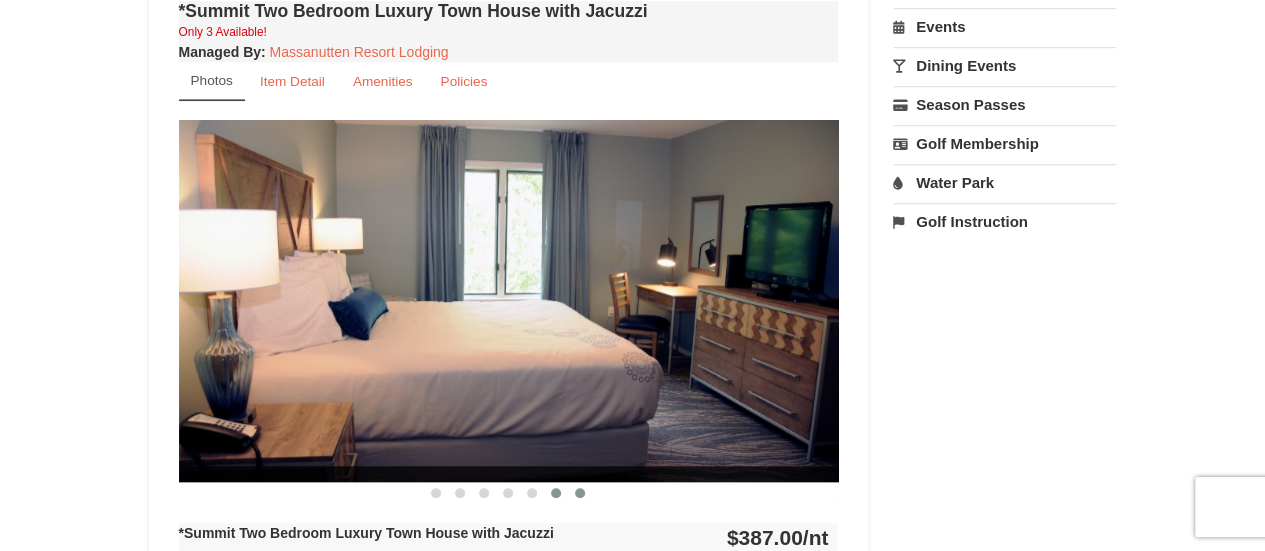 click at bounding box center [580, 493] 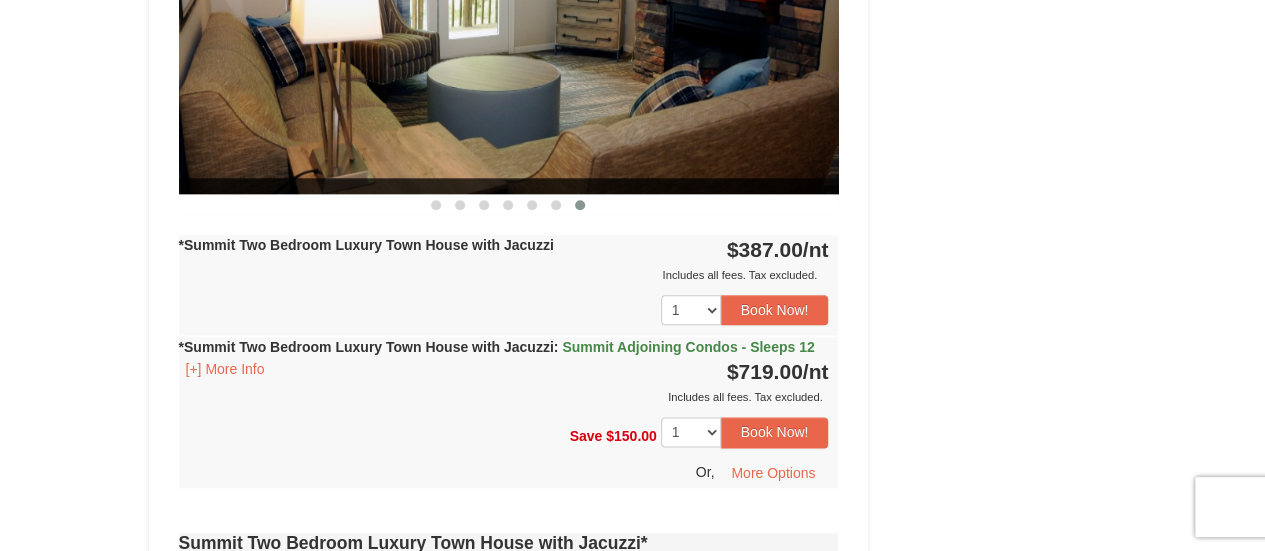scroll, scrollTop: 1016, scrollLeft: 0, axis: vertical 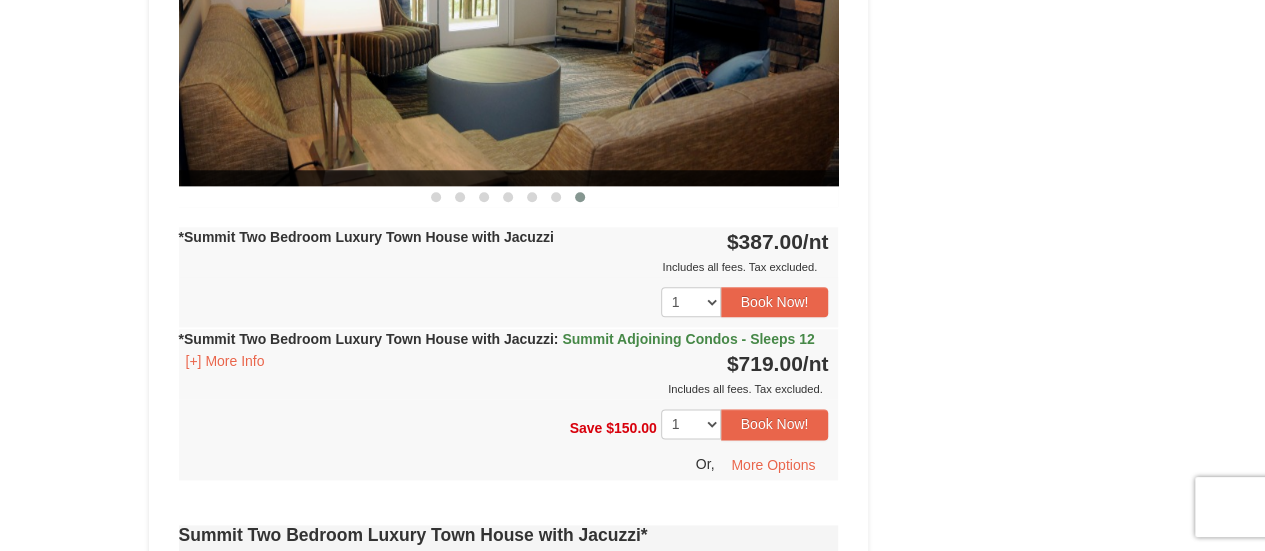 type 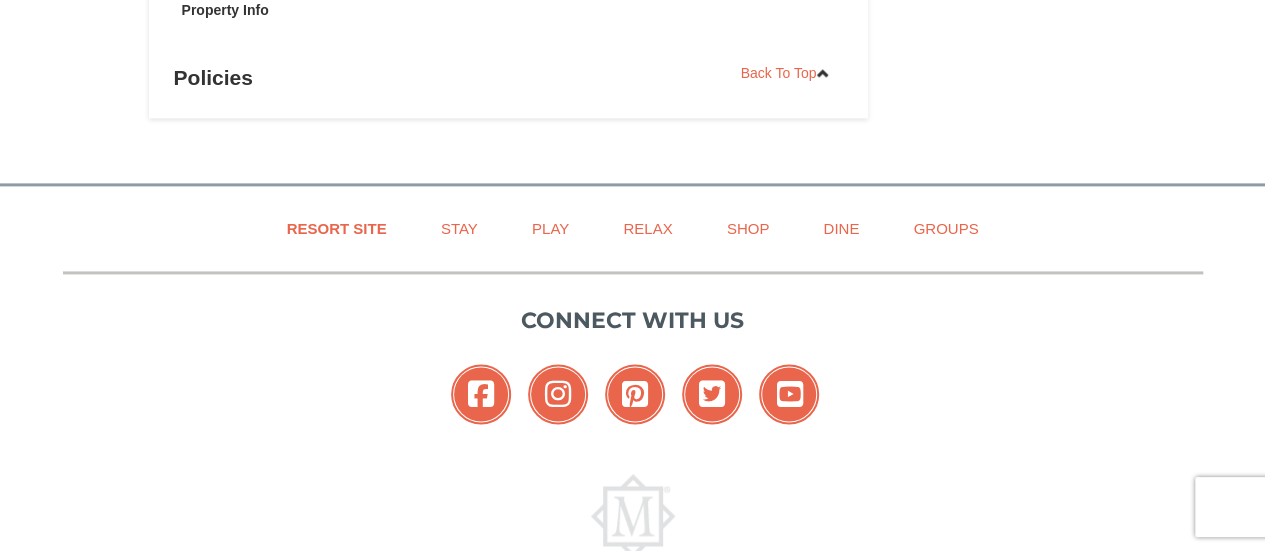 scroll, scrollTop: 5237, scrollLeft: 0, axis: vertical 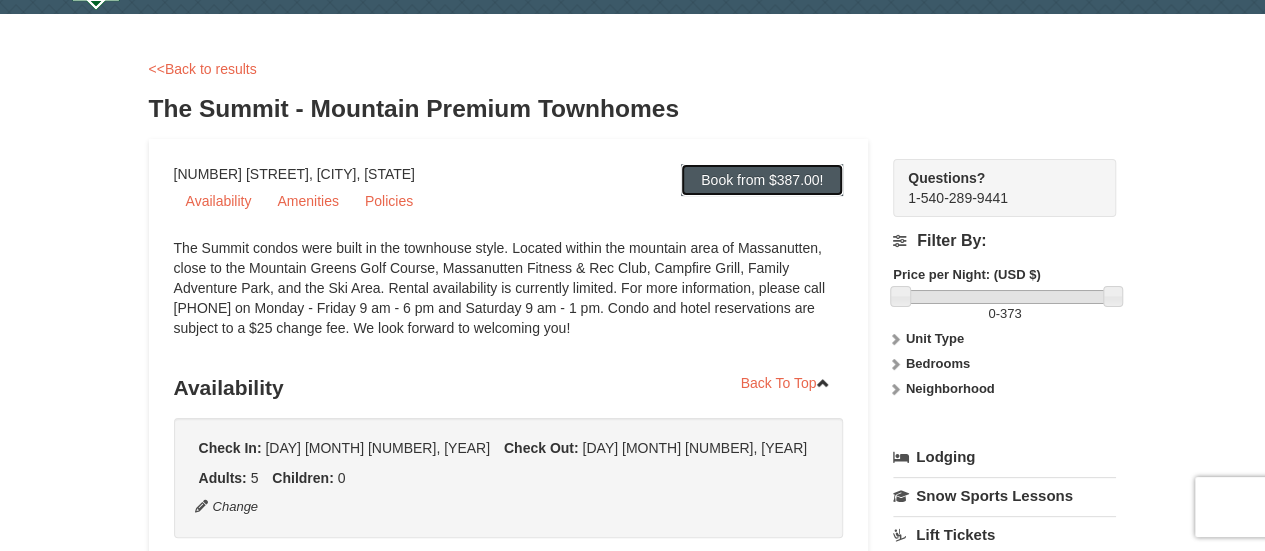 click on "Book from $387.00!" at bounding box center (762, 180) 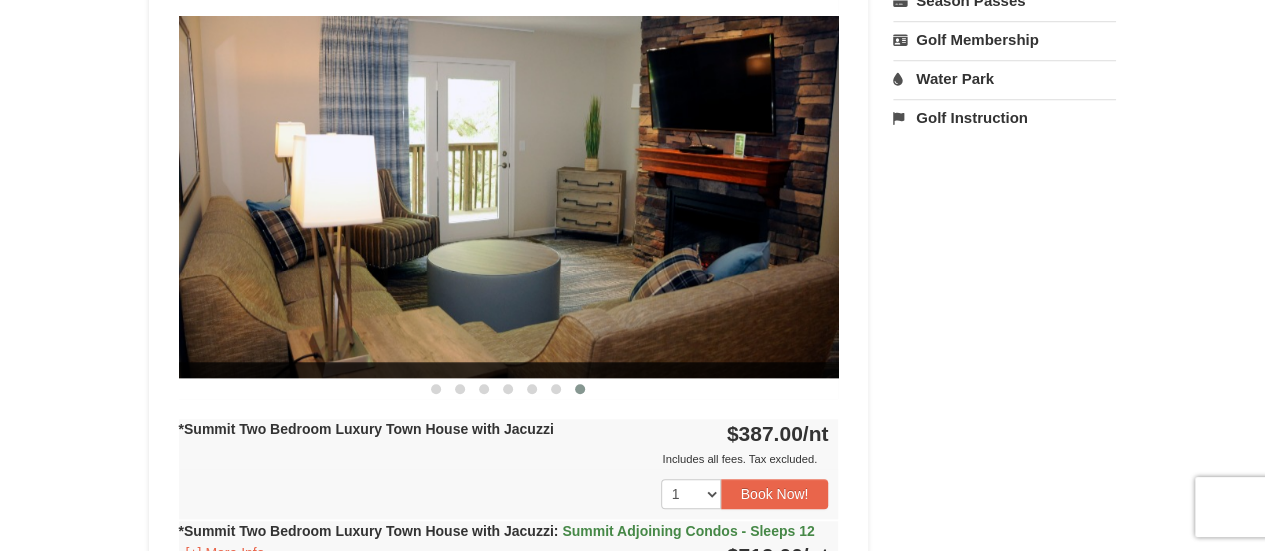 scroll, scrollTop: 864, scrollLeft: 0, axis: vertical 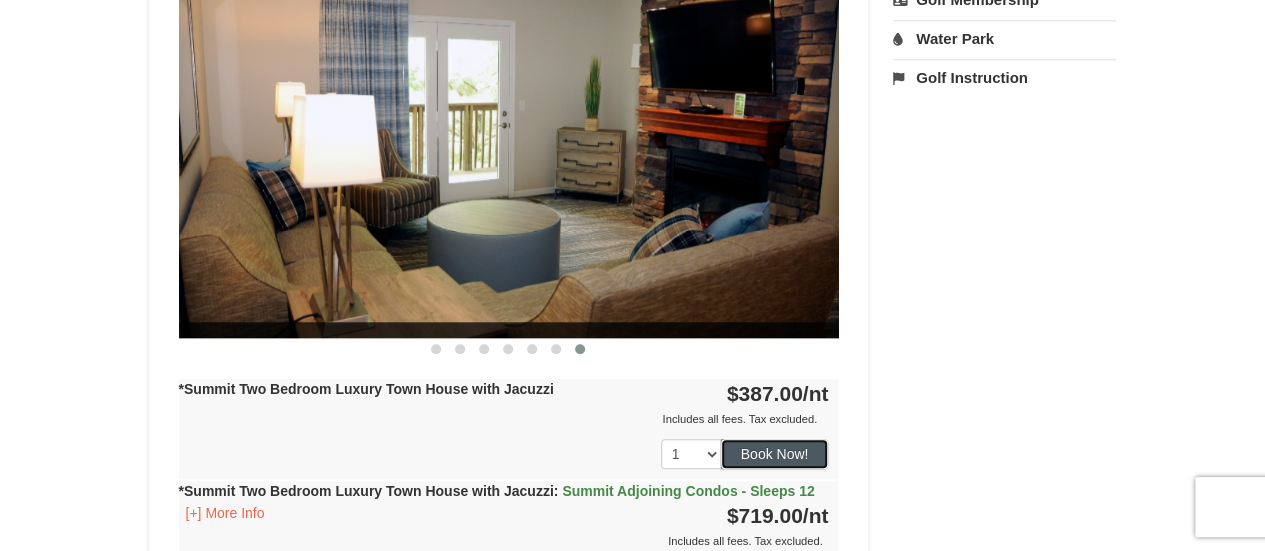 click on "Book Now!" at bounding box center (775, 454) 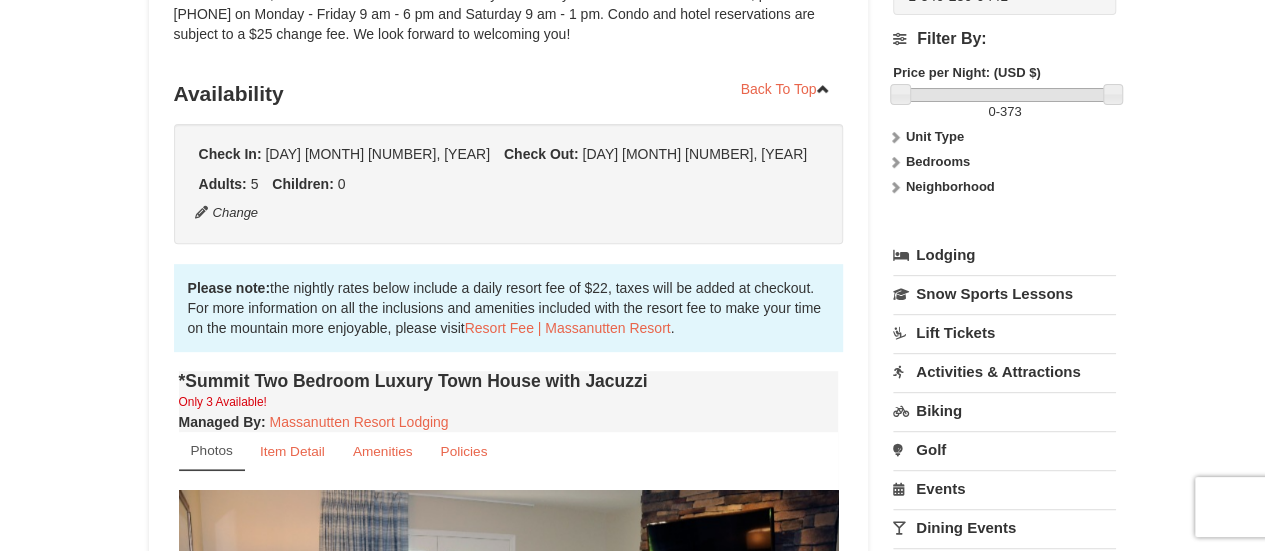 scroll, scrollTop: 195, scrollLeft: 0, axis: vertical 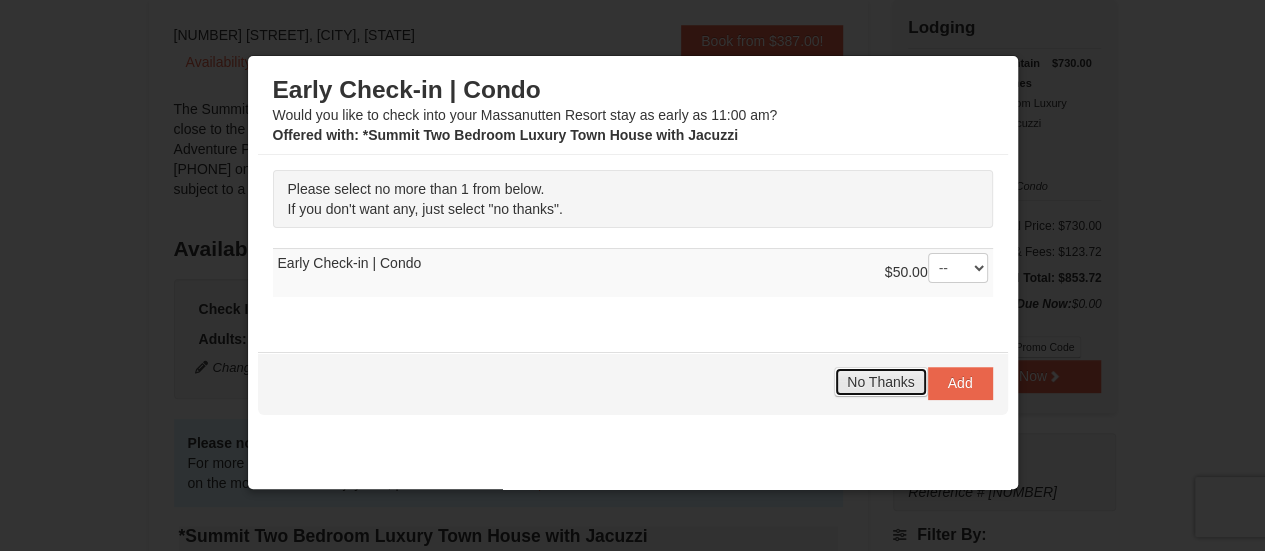 click on "No Thanks" at bounding box center [880, 382] 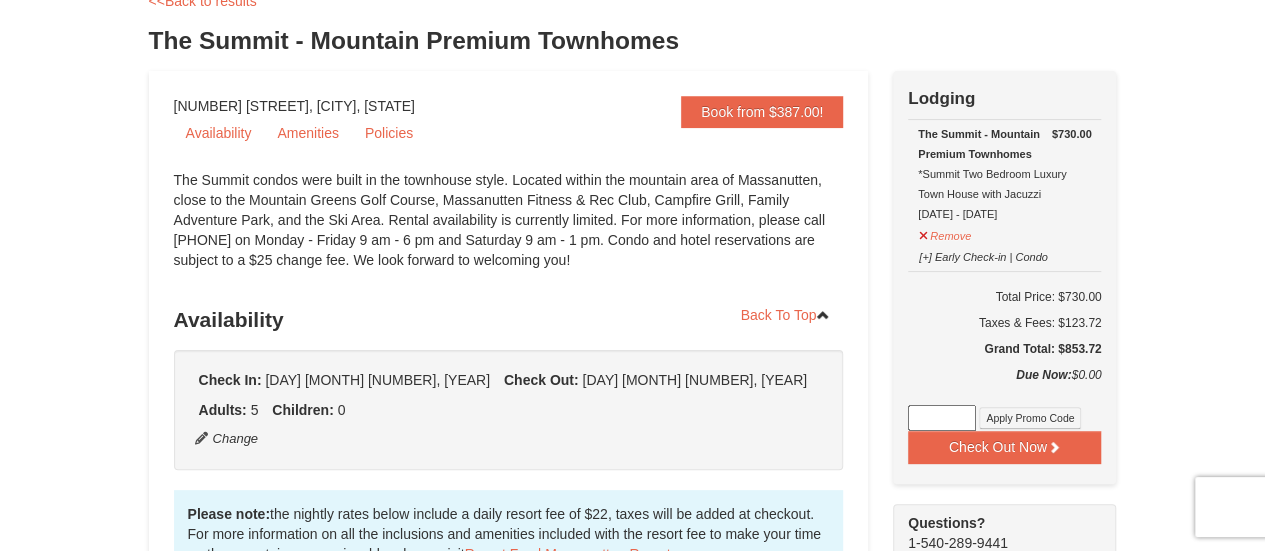 scroll, scrollTop: 162, scrollLeft: 0, axis: vertical 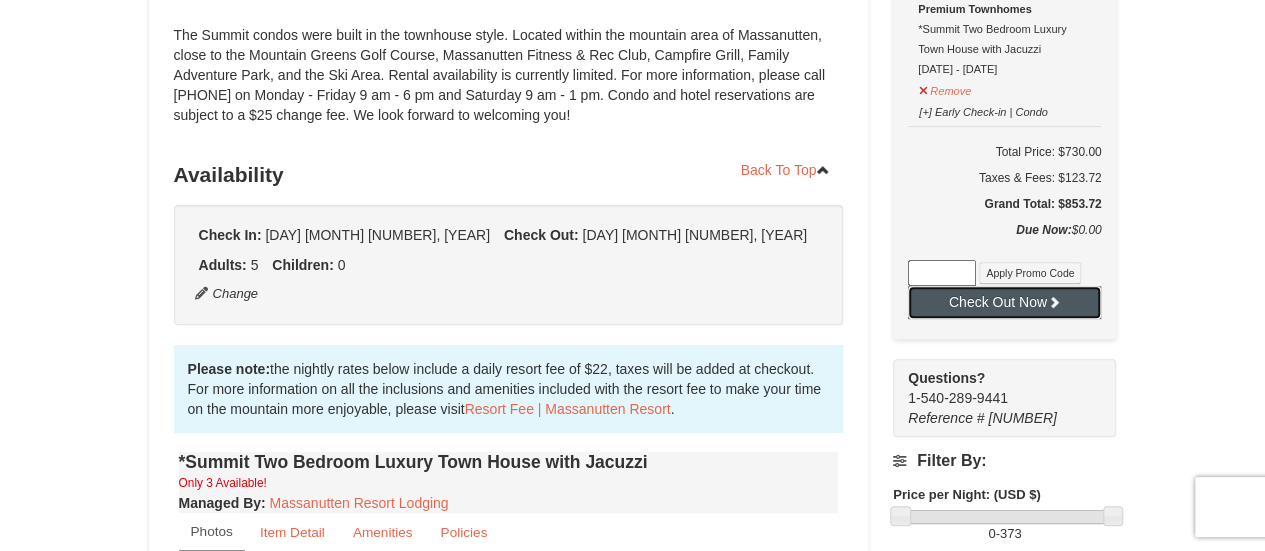click on "Check Out Now" at bounding box center (1004, 302) 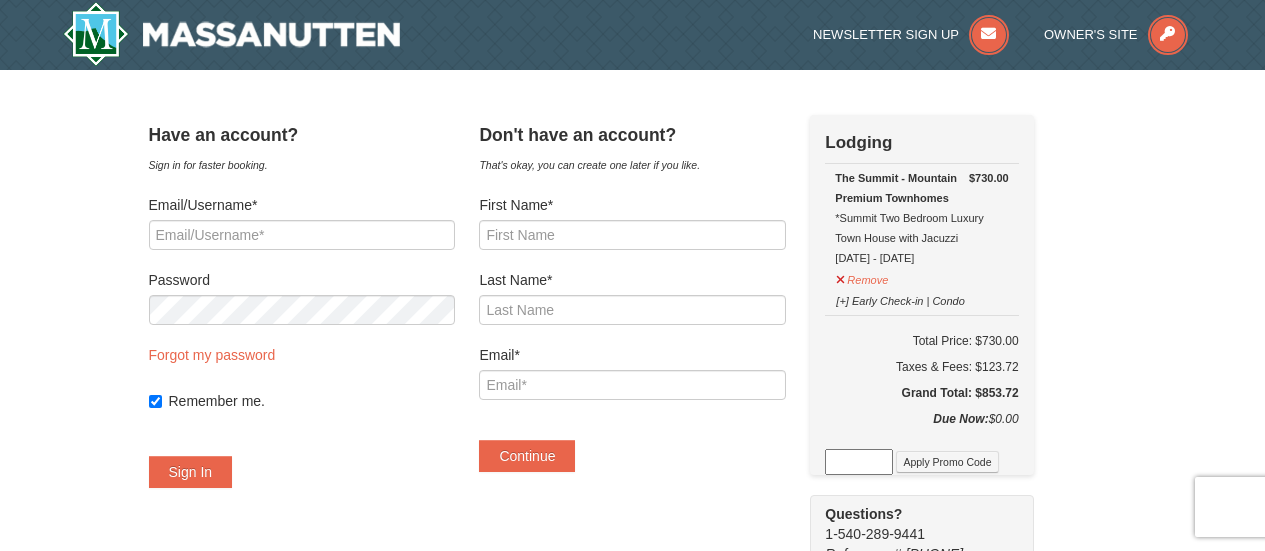 scroll, scrollTop: 0, scrollLeft: 0, axis: both 